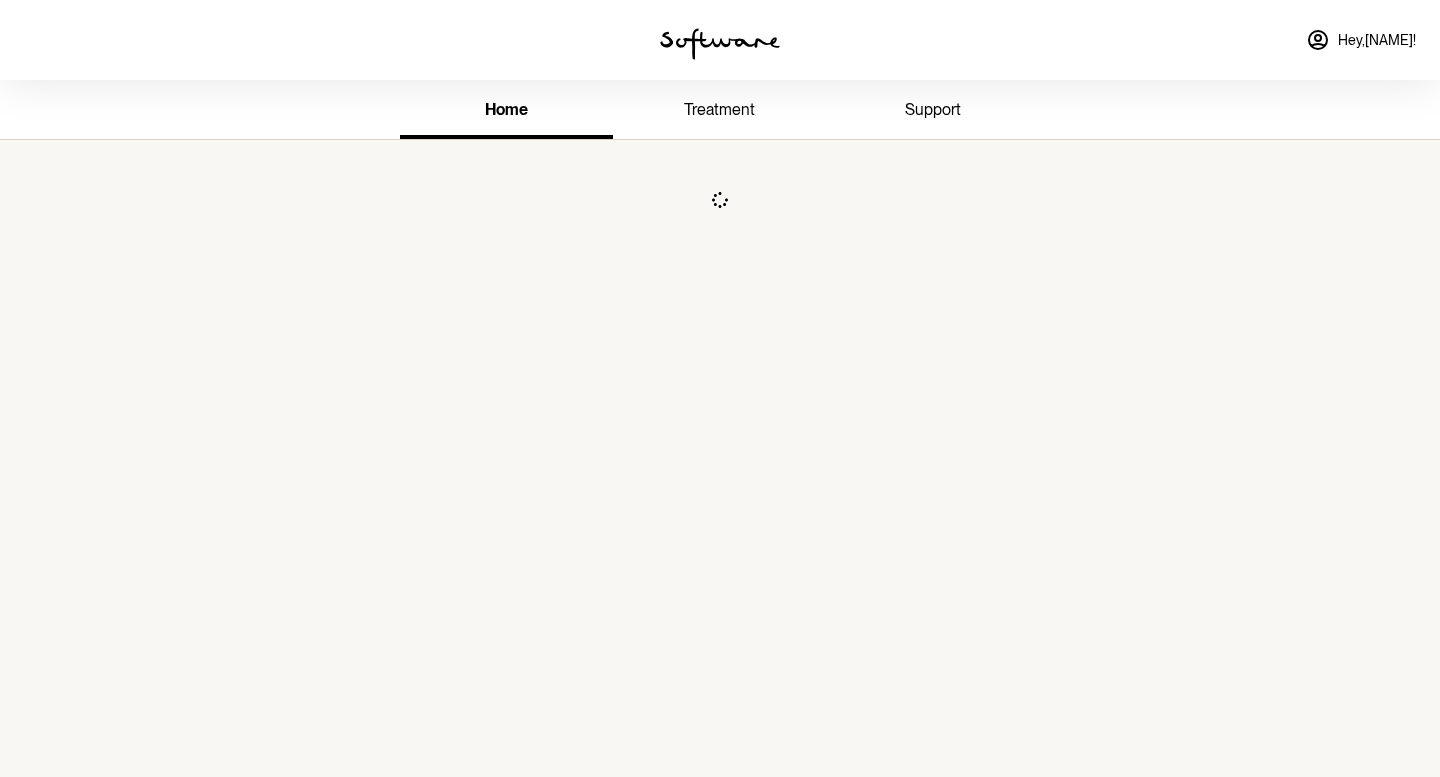 scroll, scrollTop: 0, scrollLeft: 0, axis: both 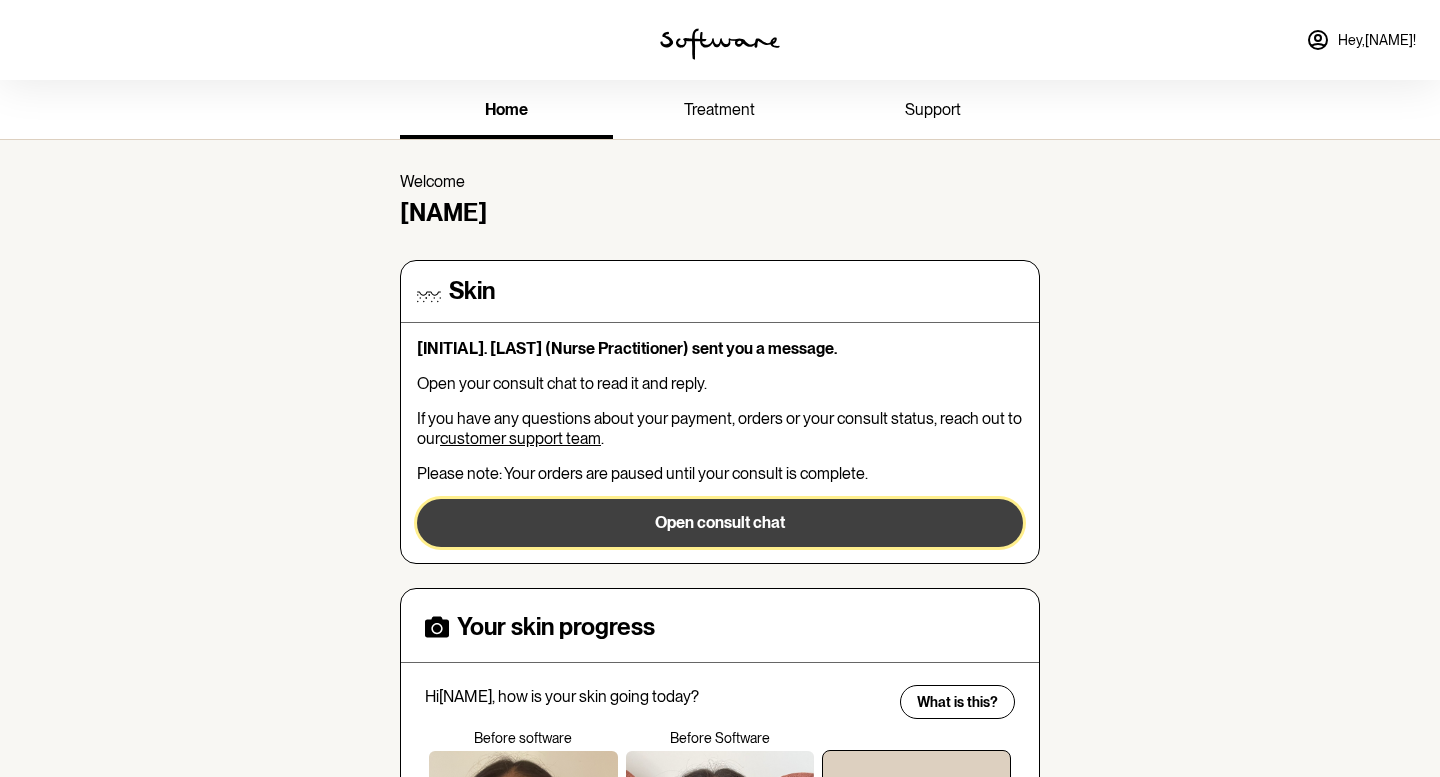 click on "Open consult chat" at bounding box center (720, 523) 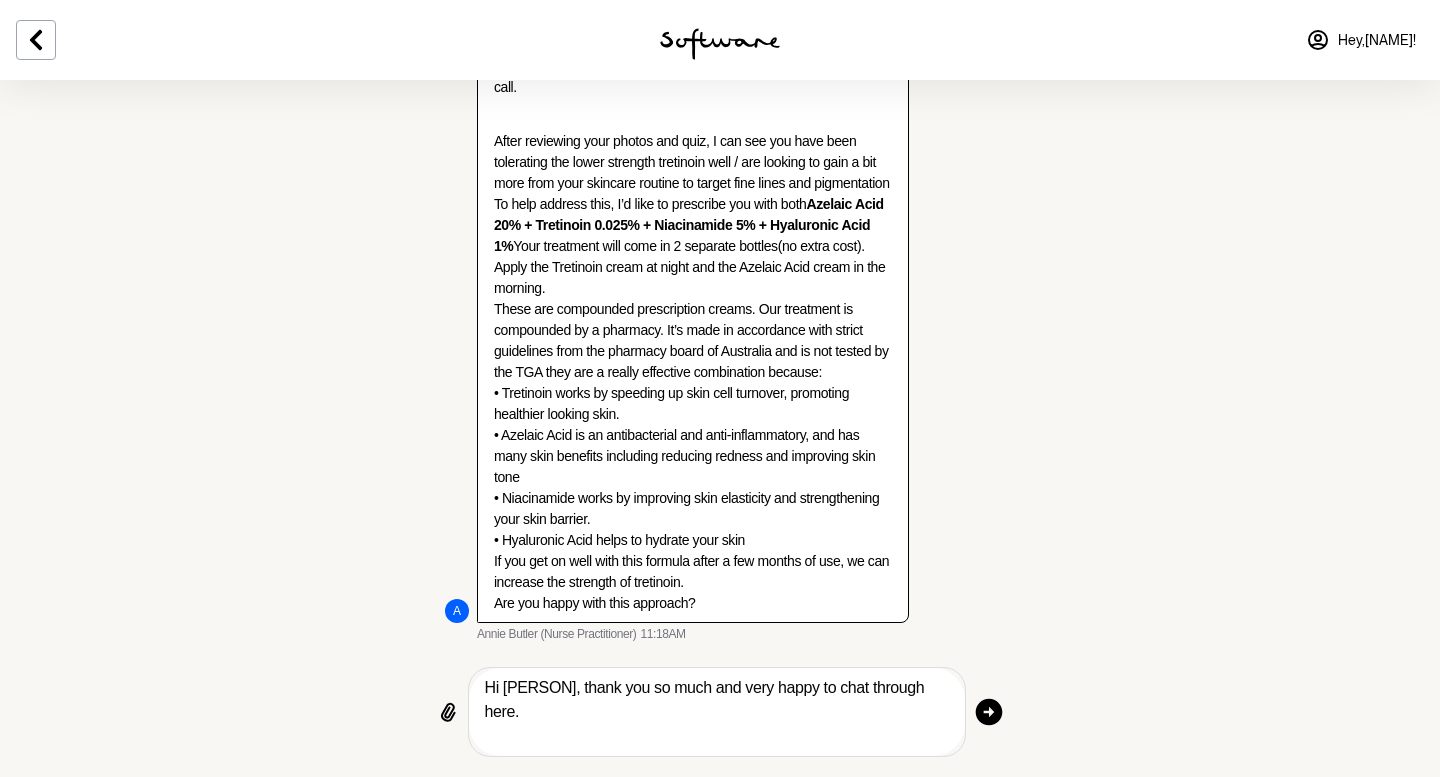 scroll, scrollTop: 5367, scrollLeft: 0, axis: vertical 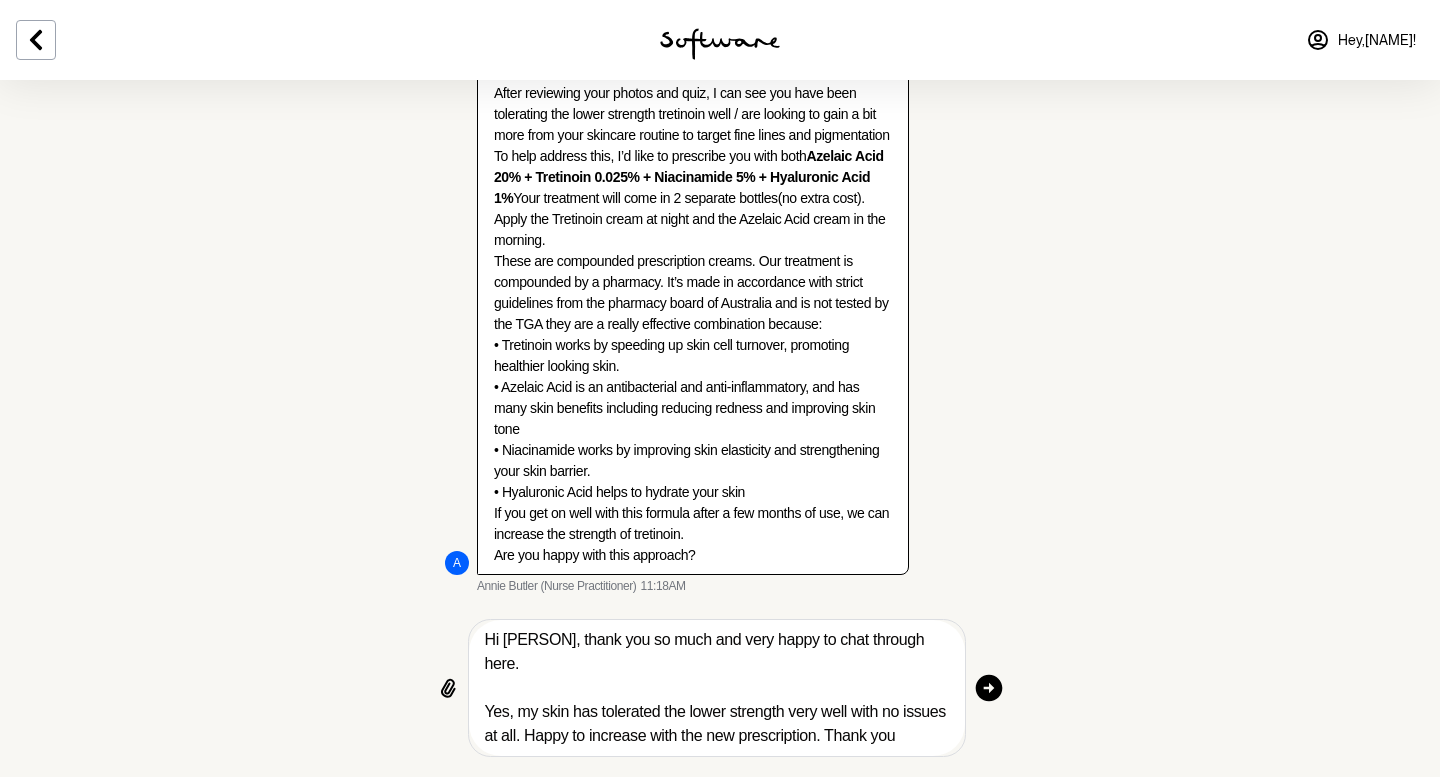 drag, startPoint x: 549, startPoint y: 741, endPoint x: 472, endPoint y: 630, distance: 135.09256 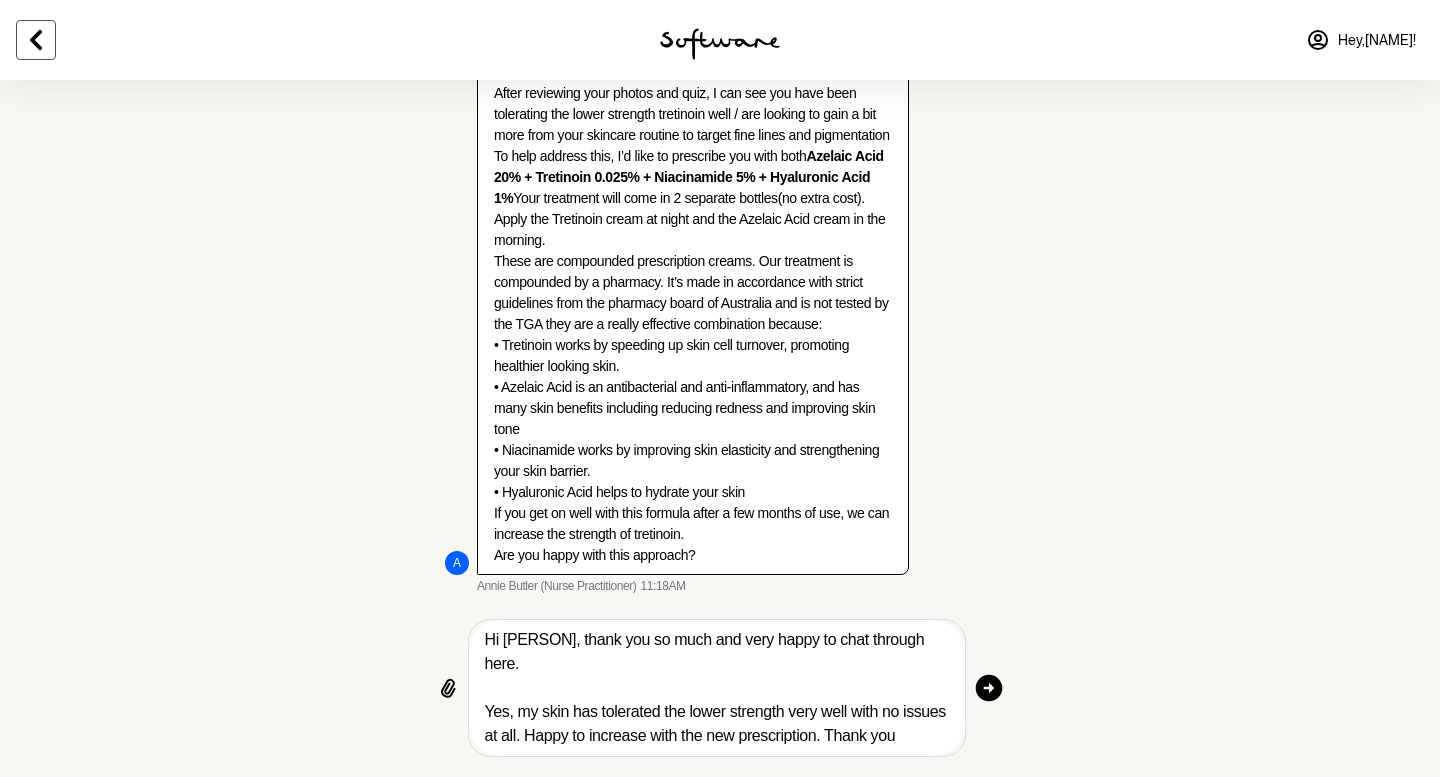 type on "Hi [PERSON], thank you so much and very happy to chat through here.
Yes, my skin has tolerated the lower strength very well with no issues at all. Happy to increase with the new prescription. Thank you" 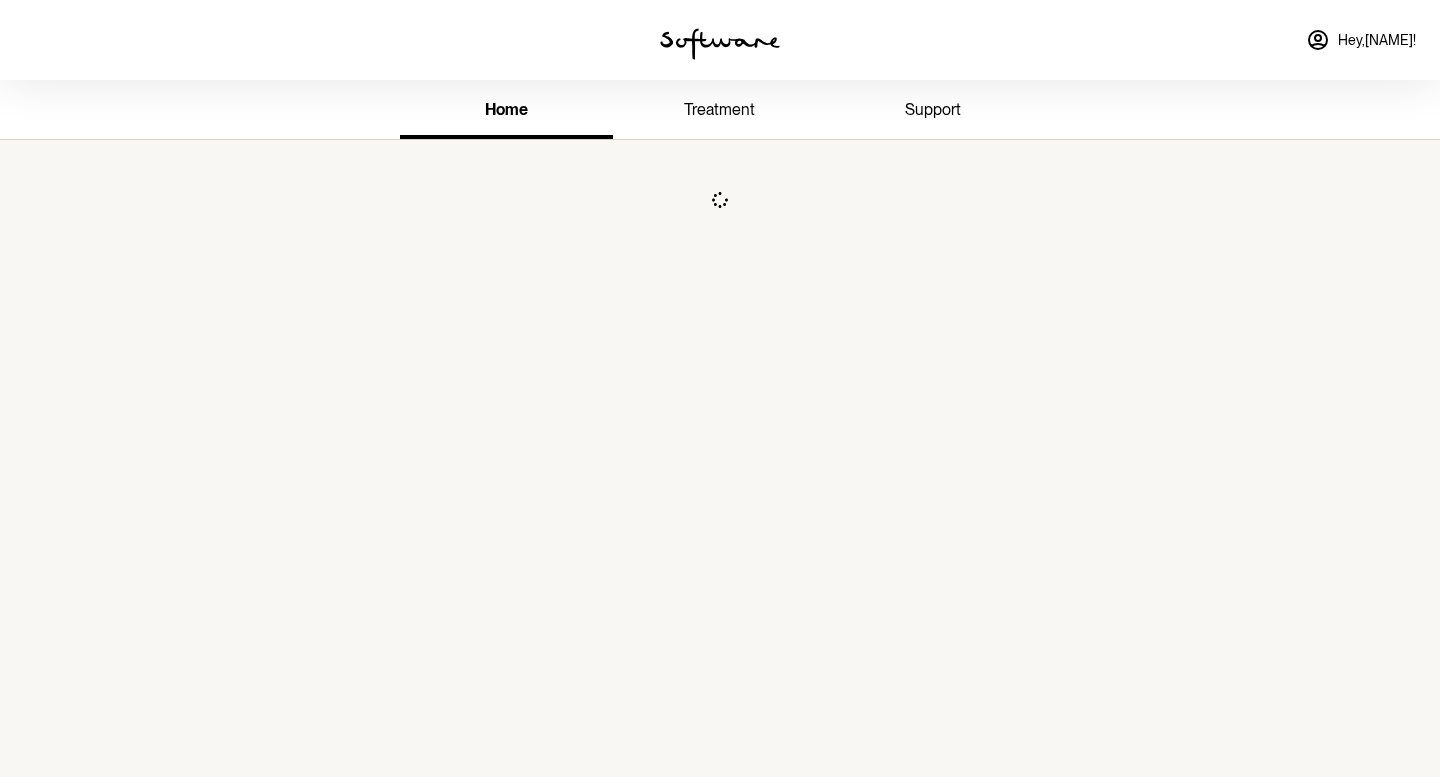 click on "treatment" at bounding box center [719, 109] 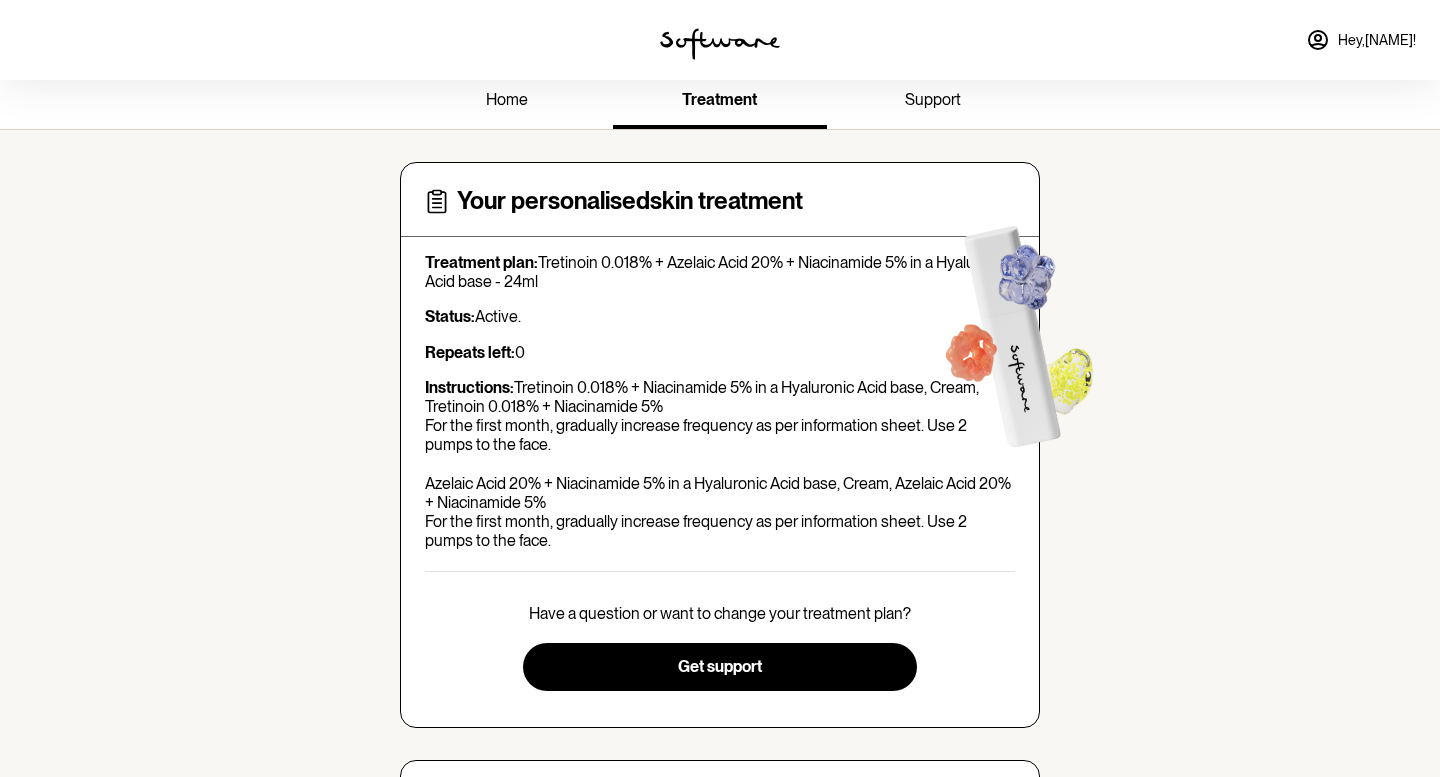 scroll, scrollTop: 0, scrollLeft: 0, axis: both 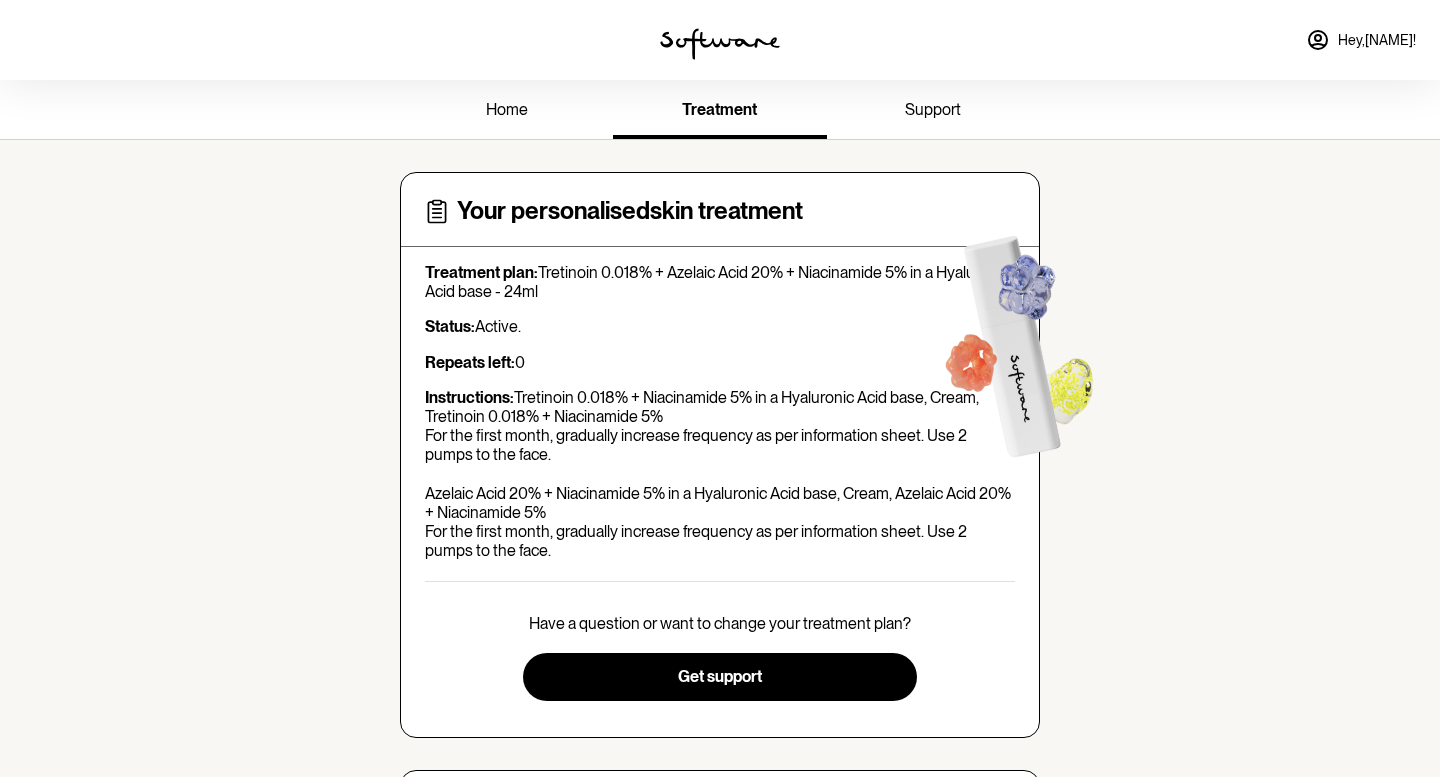 click on "home" at bounding box center [507, 109] 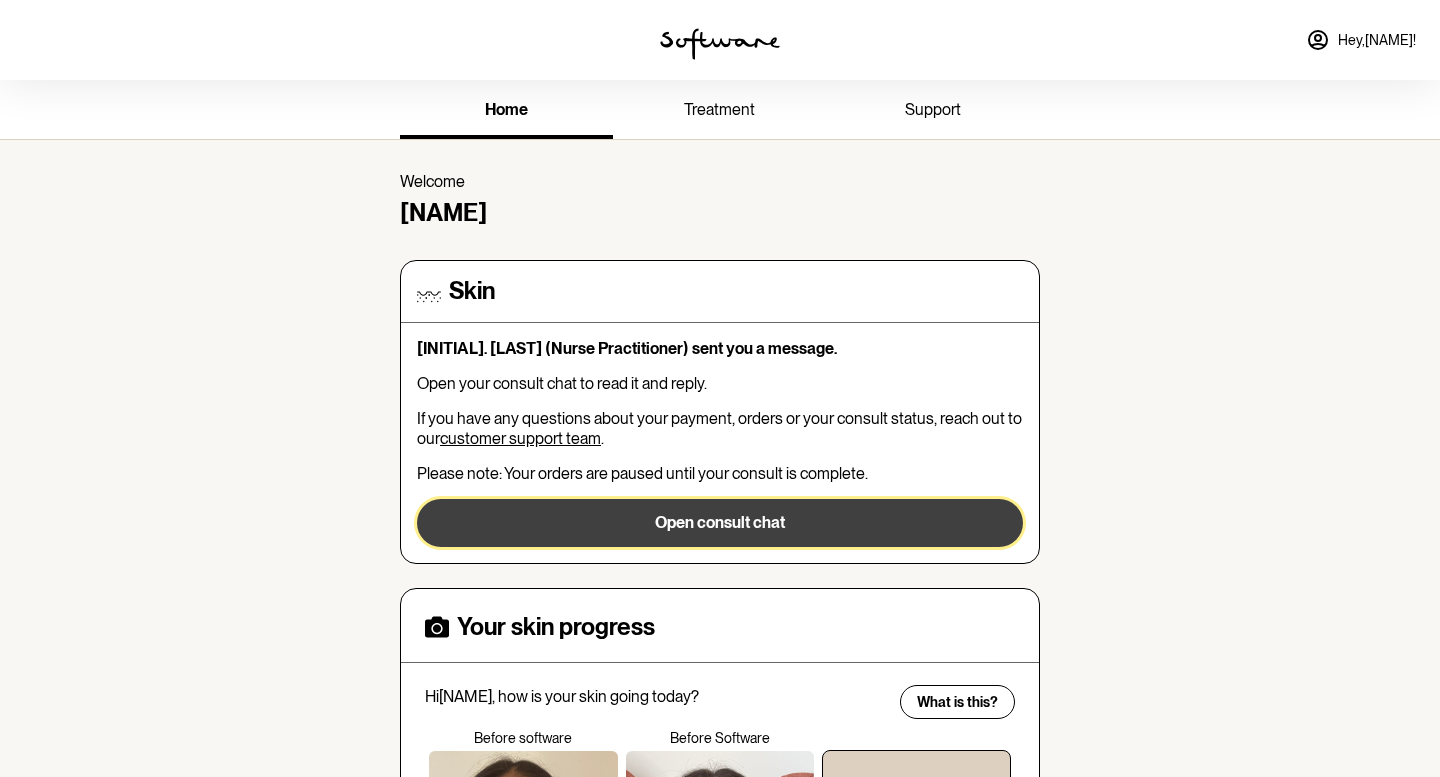 click on "Open consult chat" at bounding box center [720, 523] 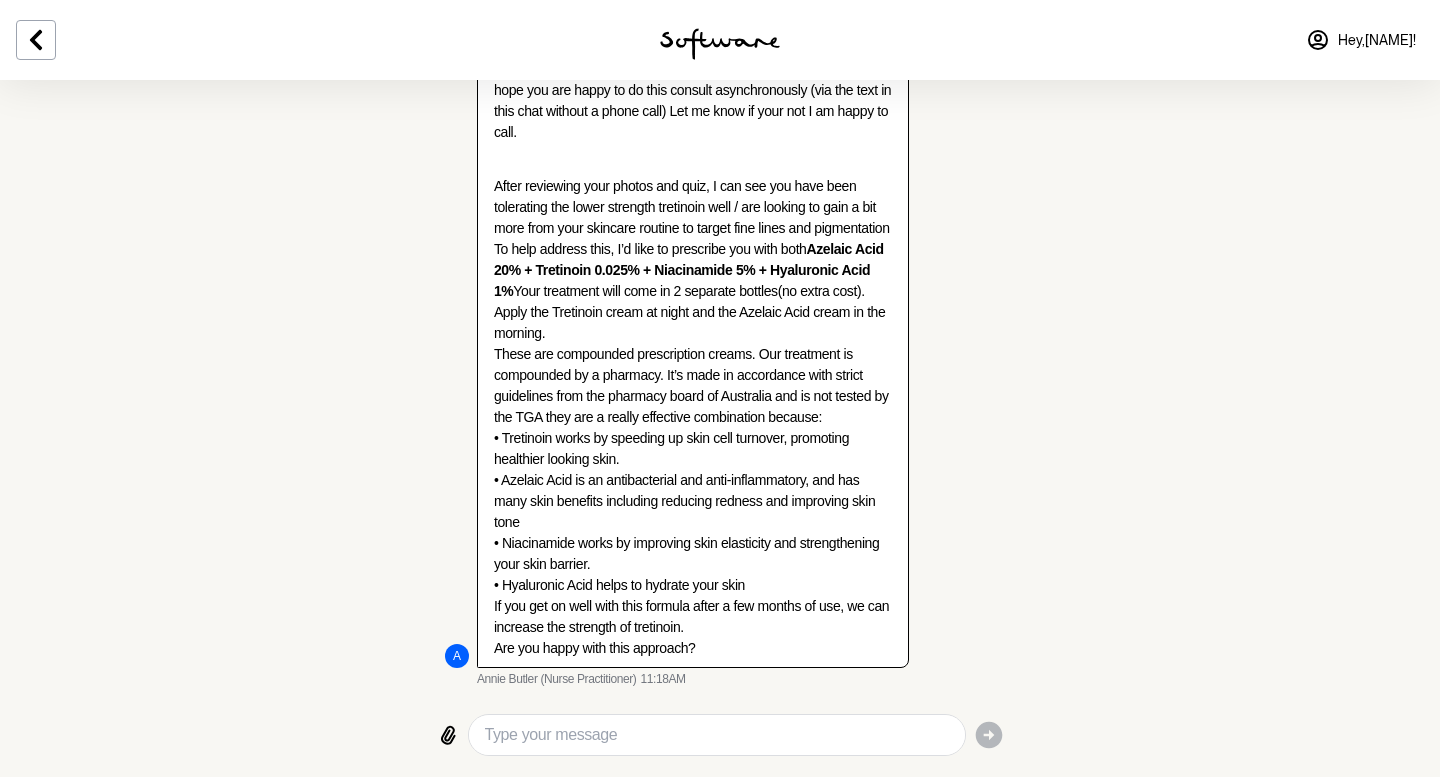 scroll, scrollTop: 5275, scrollLeft: 0, axis: vertical 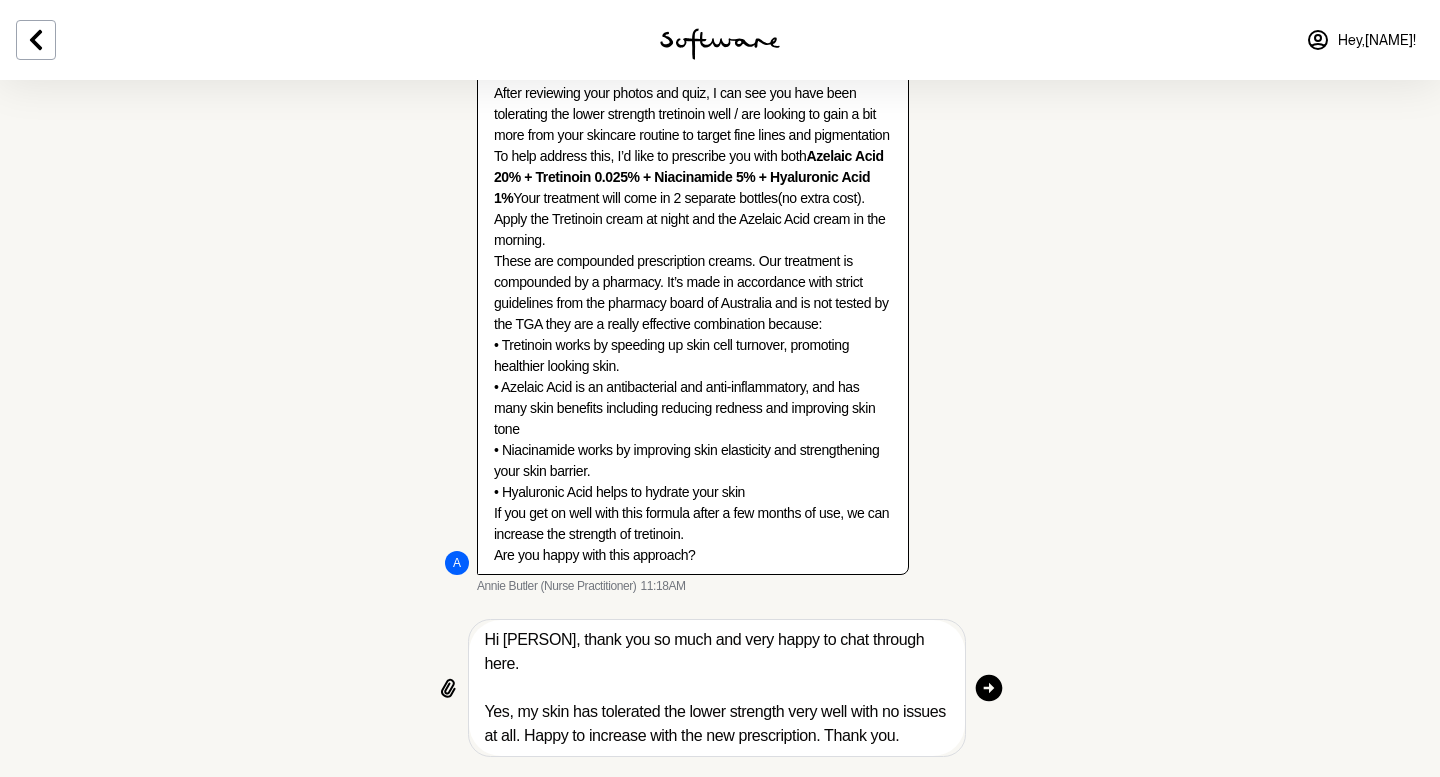 click on "Hi [PERSON], thank you so much and very happy to chat through here.
Yes, my skin has tolerated the lower strength very well with no issues at all. Happy to increase with the new prescription. Thank you." at bounding box center [717, 688] 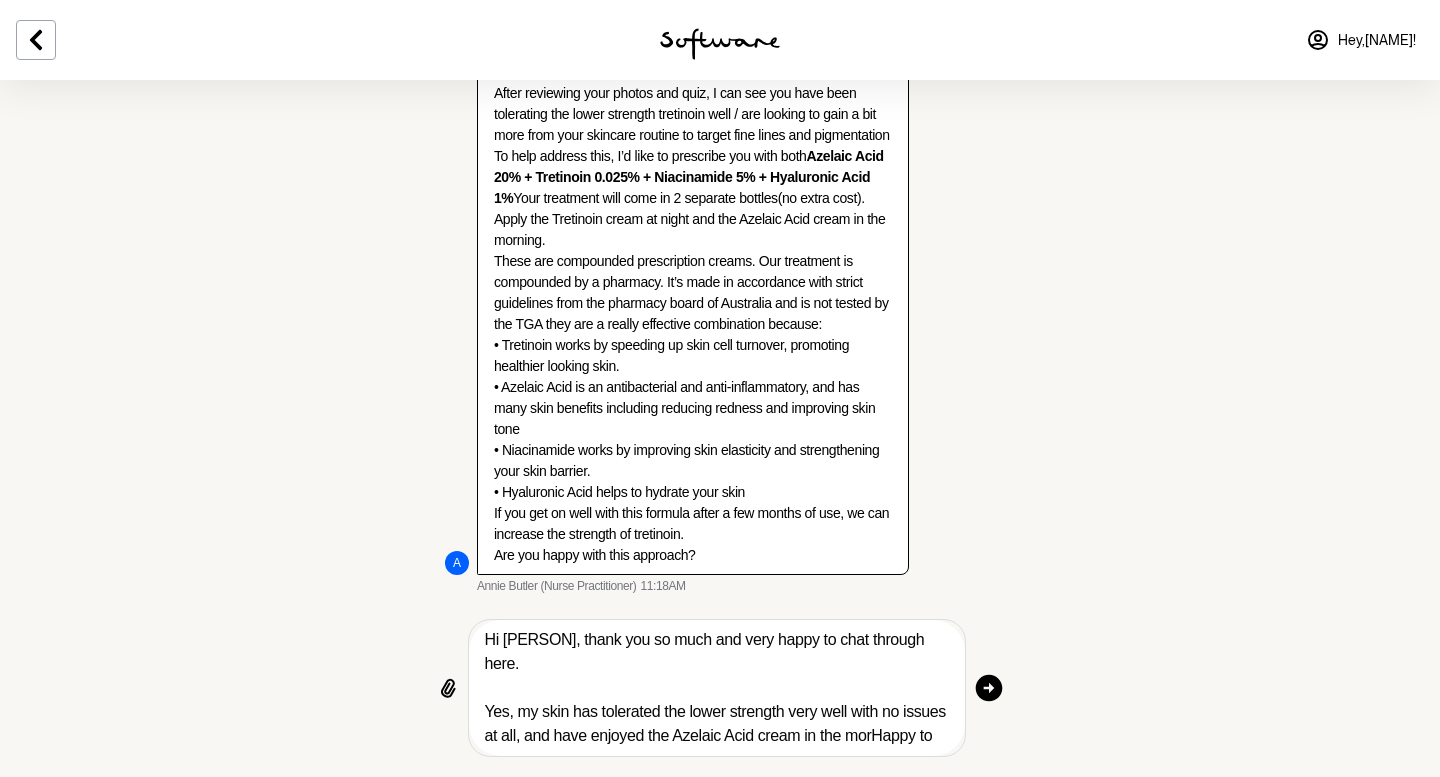 scroll, scrollTop: 5368, scrollLeft: 0, axis: vertical 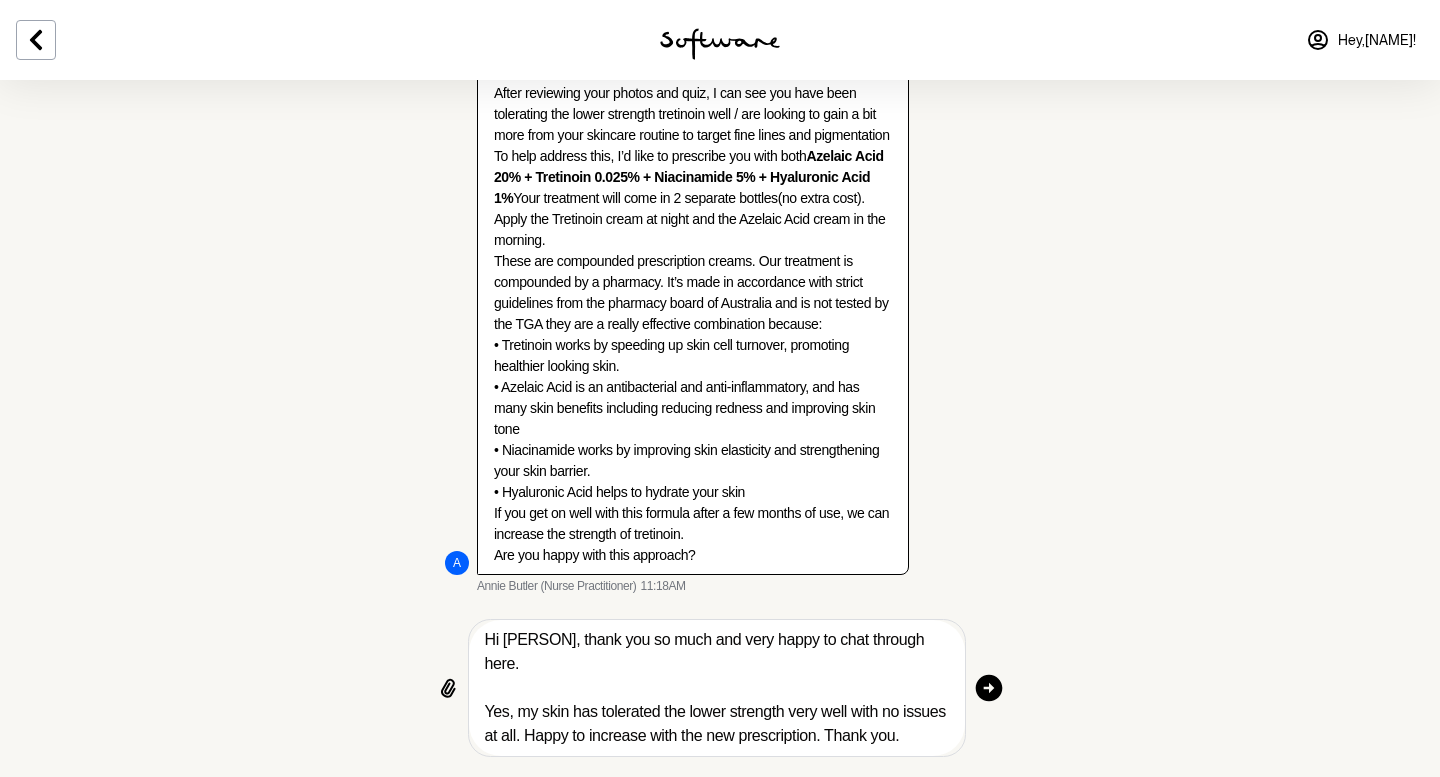 click on "Hi [PERSON], thank you so much and very happy to chat through here.
Yes, my skin has tolerated the lower strength very well with no issues at all. Happy to increase with the new prescription. Thank you." at bounding box center (717, 688) 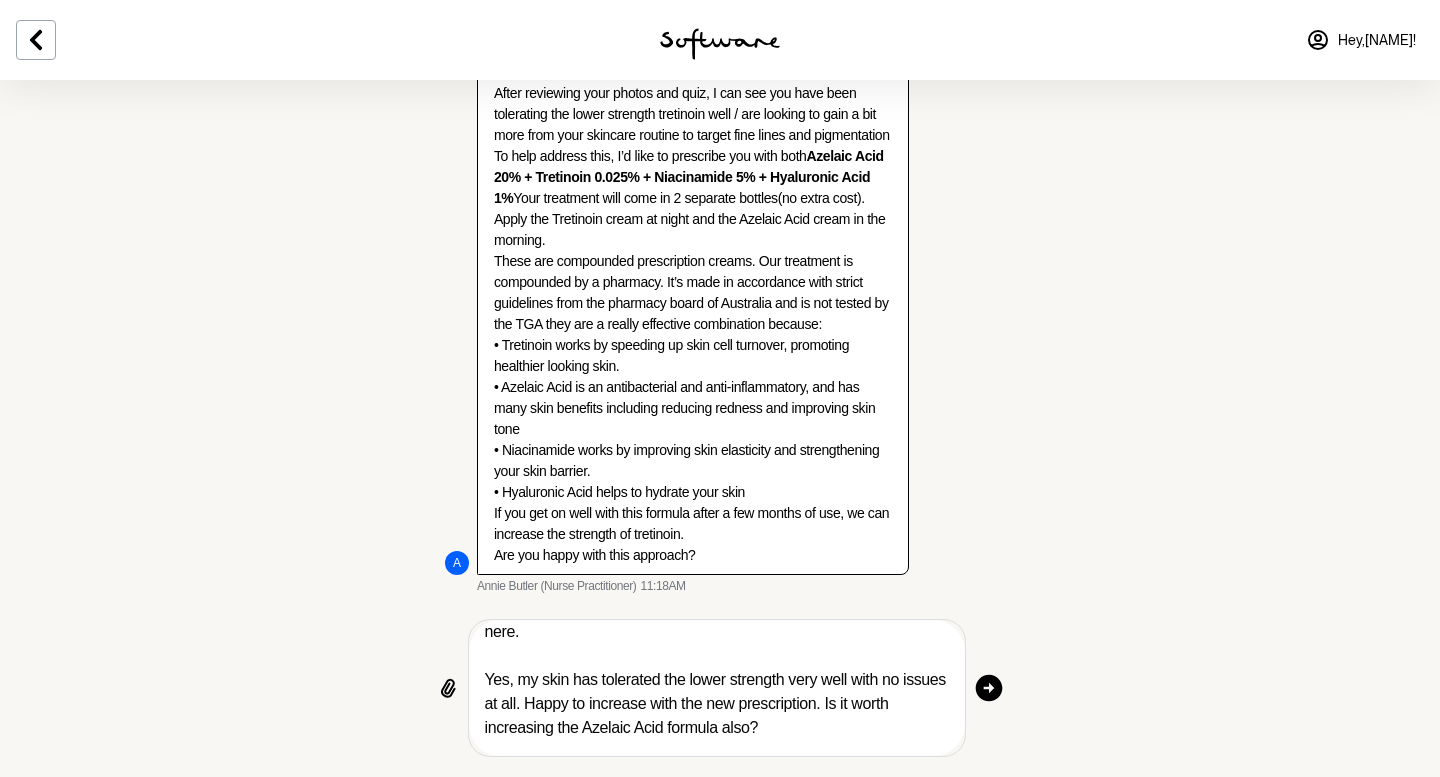 scroll, scrollTop: 48, scrollLeft: 0, axis: vertical 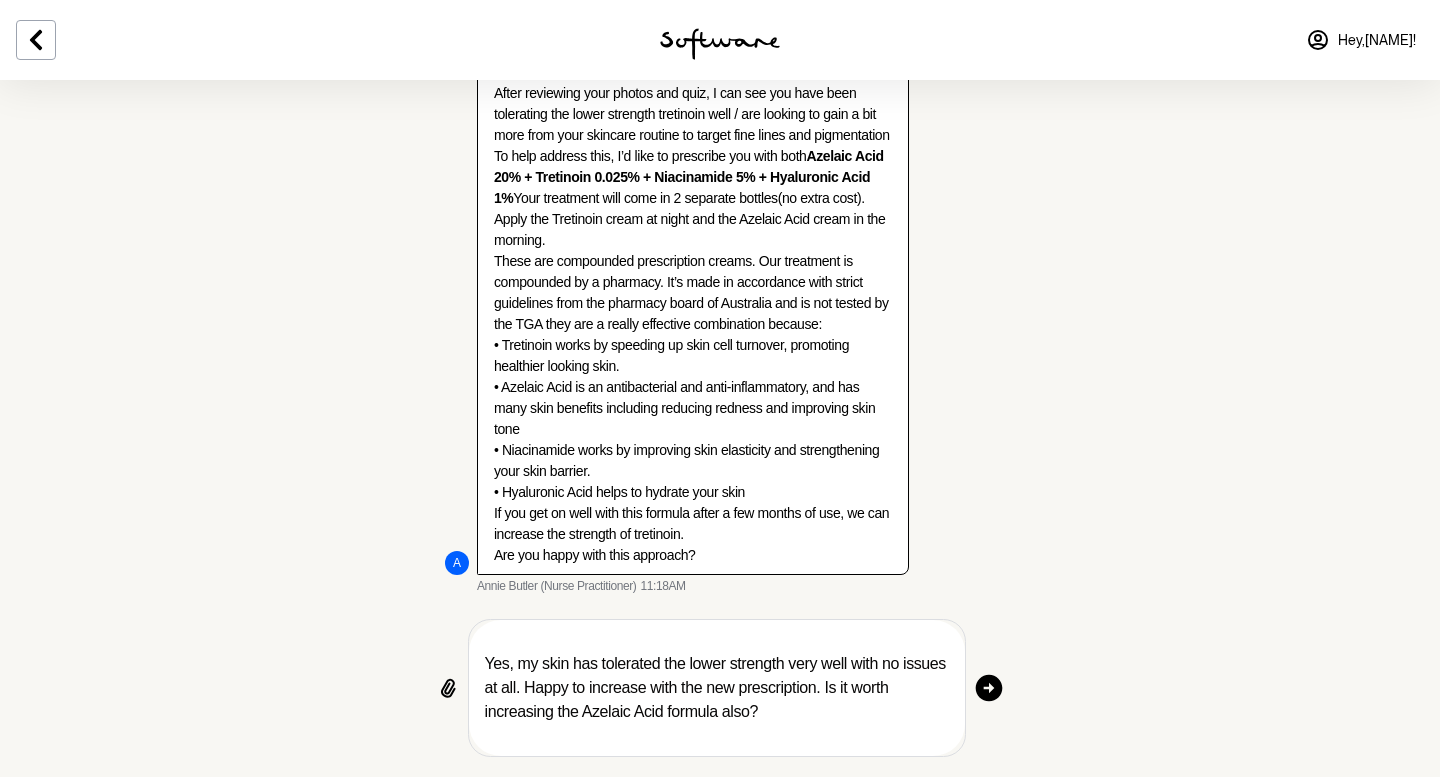 type on "Hi [PERSON], thank you so much and very happy to chat through here.
Yes, my skin has tolerated the lower strength very well with no issues at all. Happy to increase with the new prescription. Is it worth increasing the Azelaic Acid formula also?
Thank you." 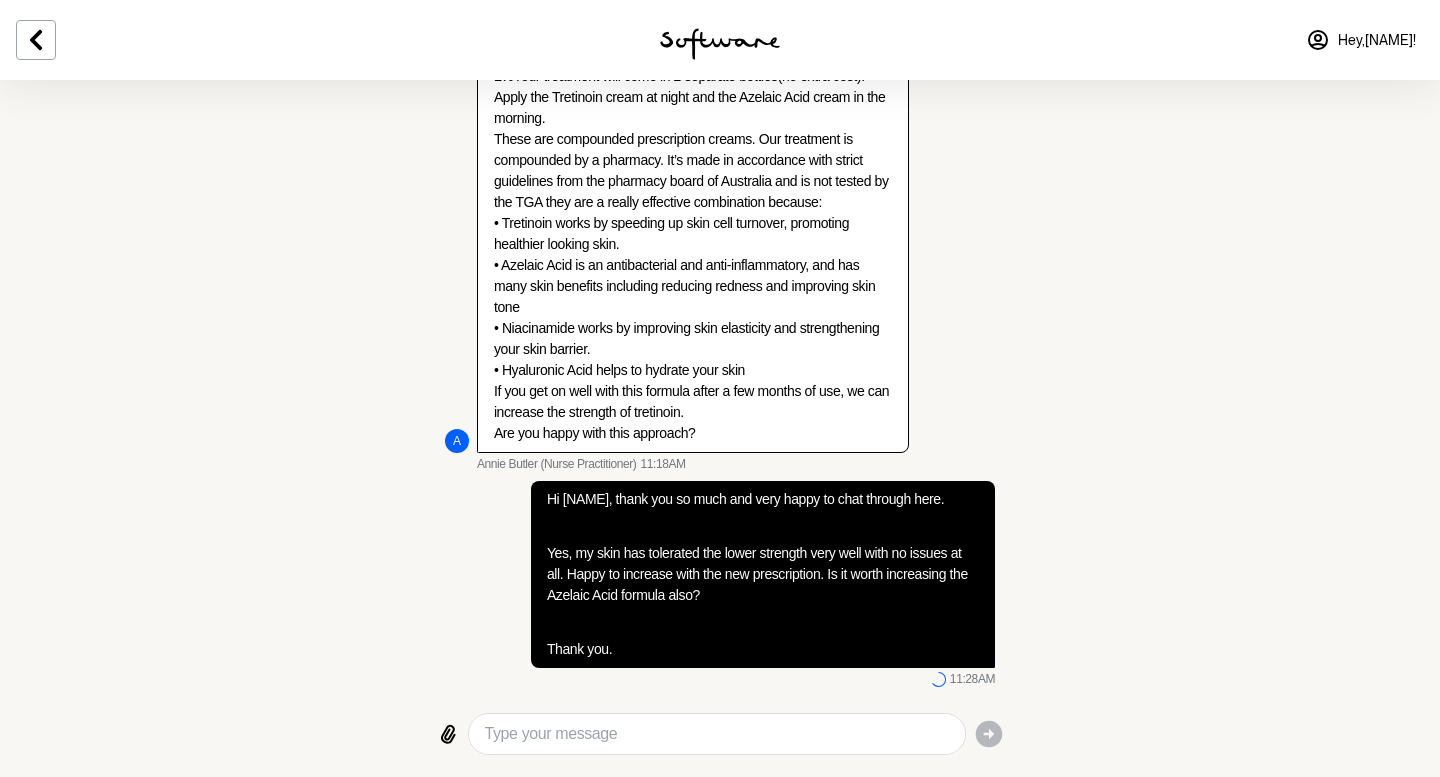 scroll, scrollTop: 0, scrollLeft: 0, axis: both 